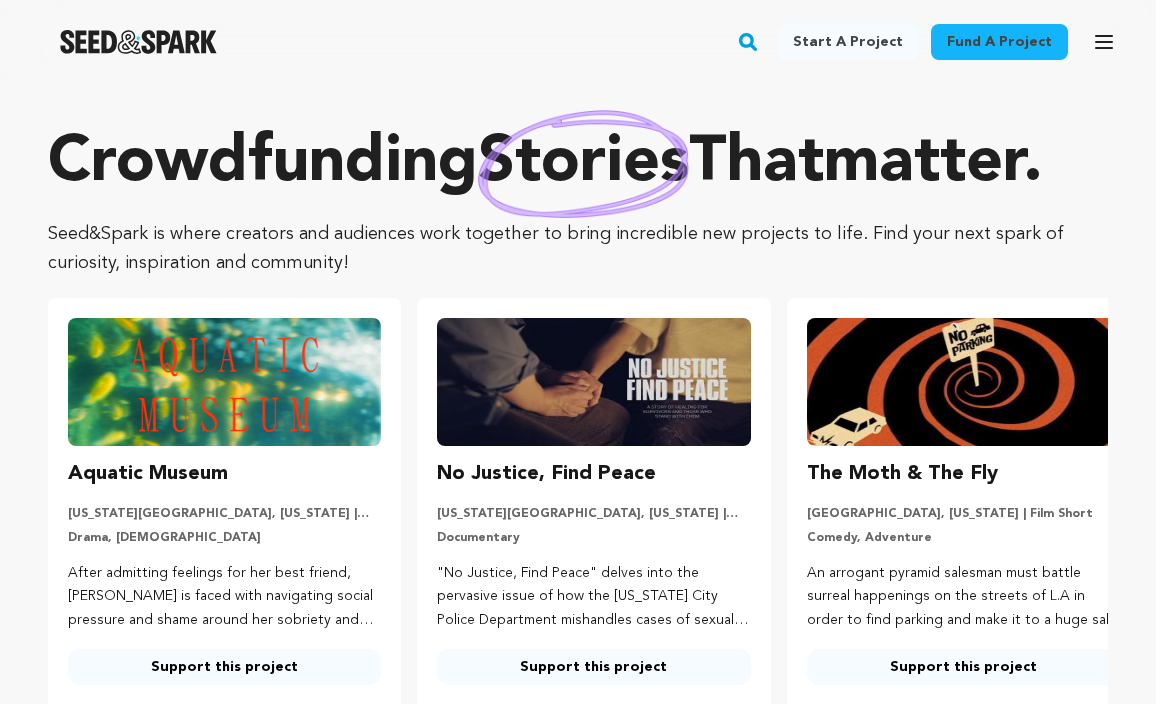 scroll, scrollTop: 0, scrollLeft: 0, axis: both 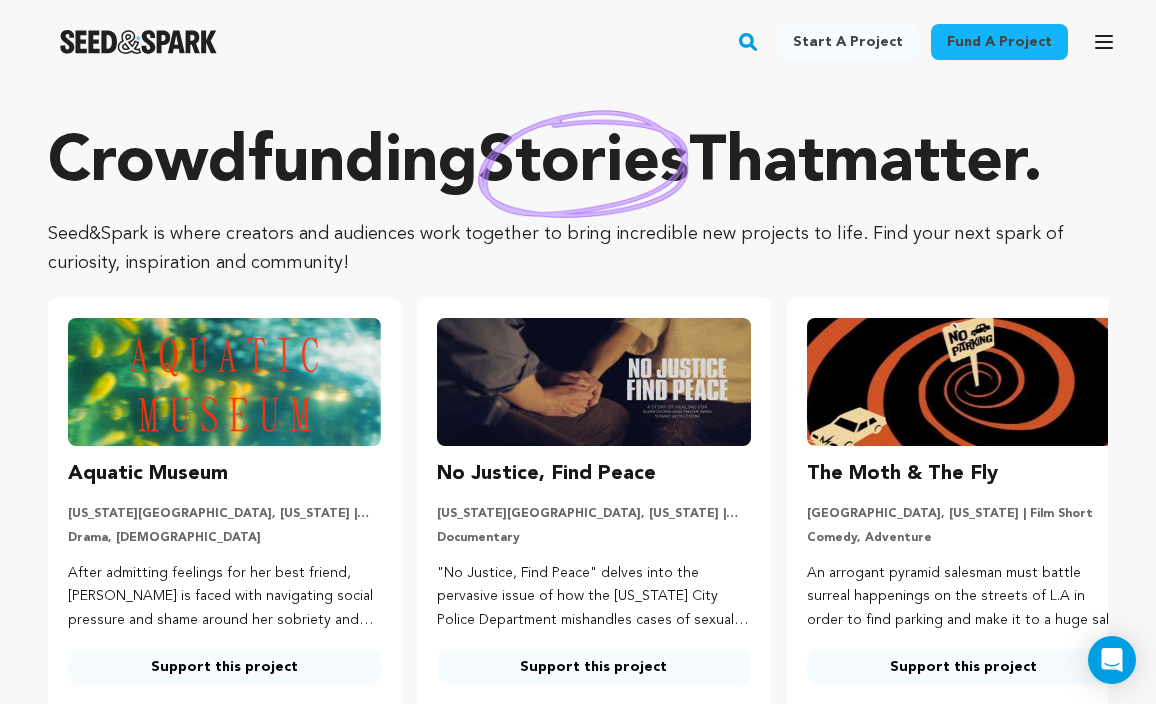 click on "Open main menu" at bounding box center [1104, 42] 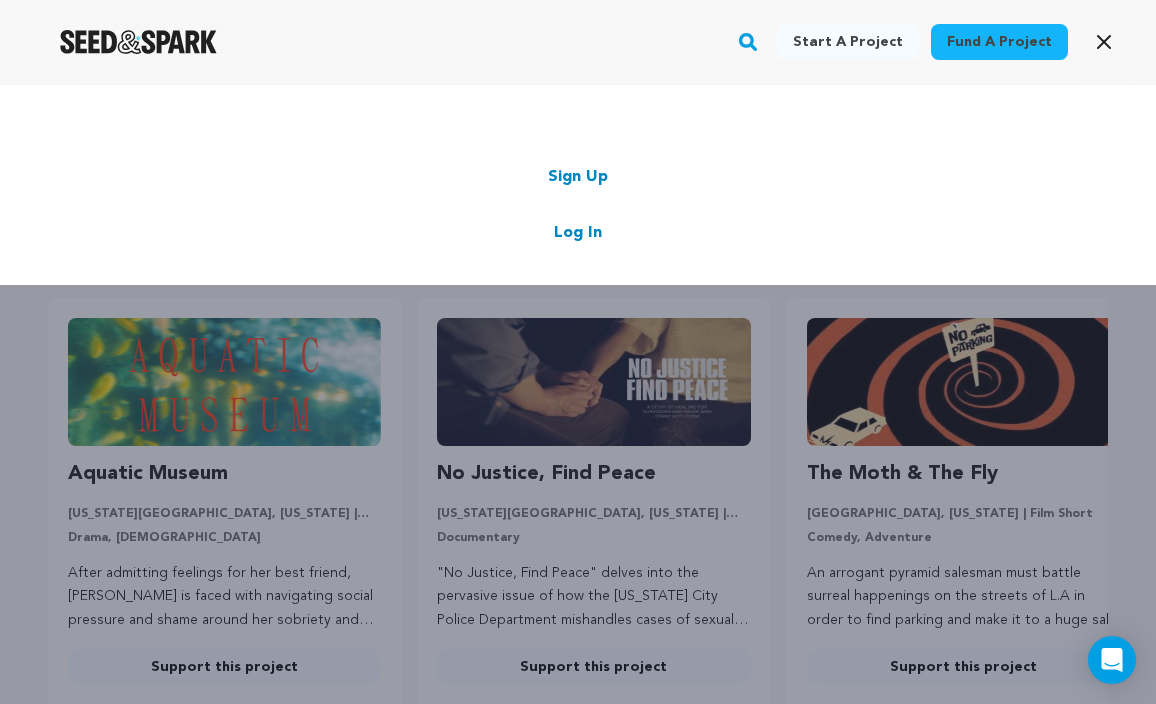 click on "Log In" at bounding box center [578, 233] 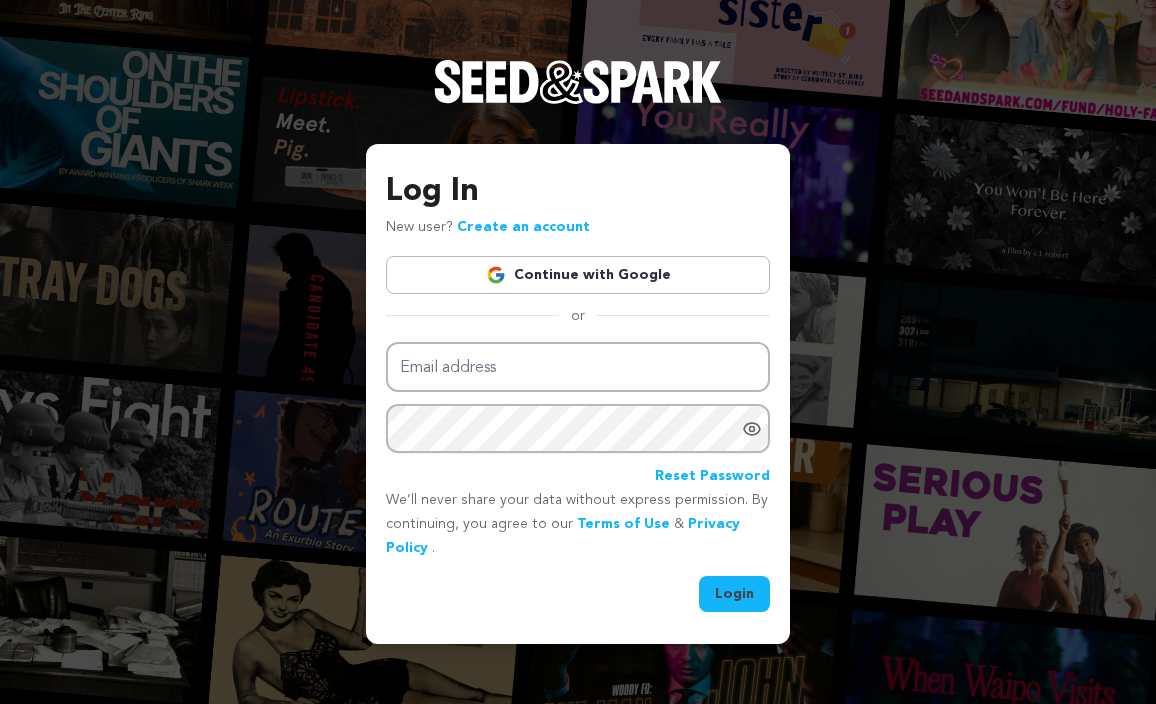 scroll, scrollTop: 0, scrollLeft: 0, axis: both 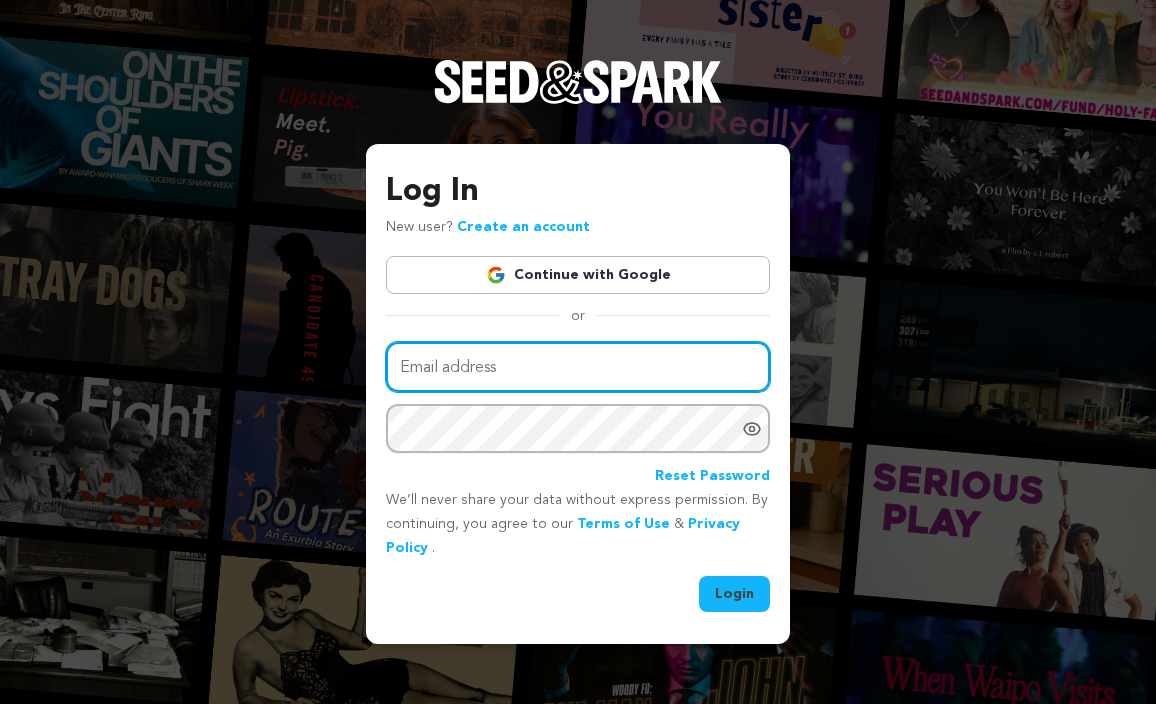 type on "galiuoravant@gmail.com" 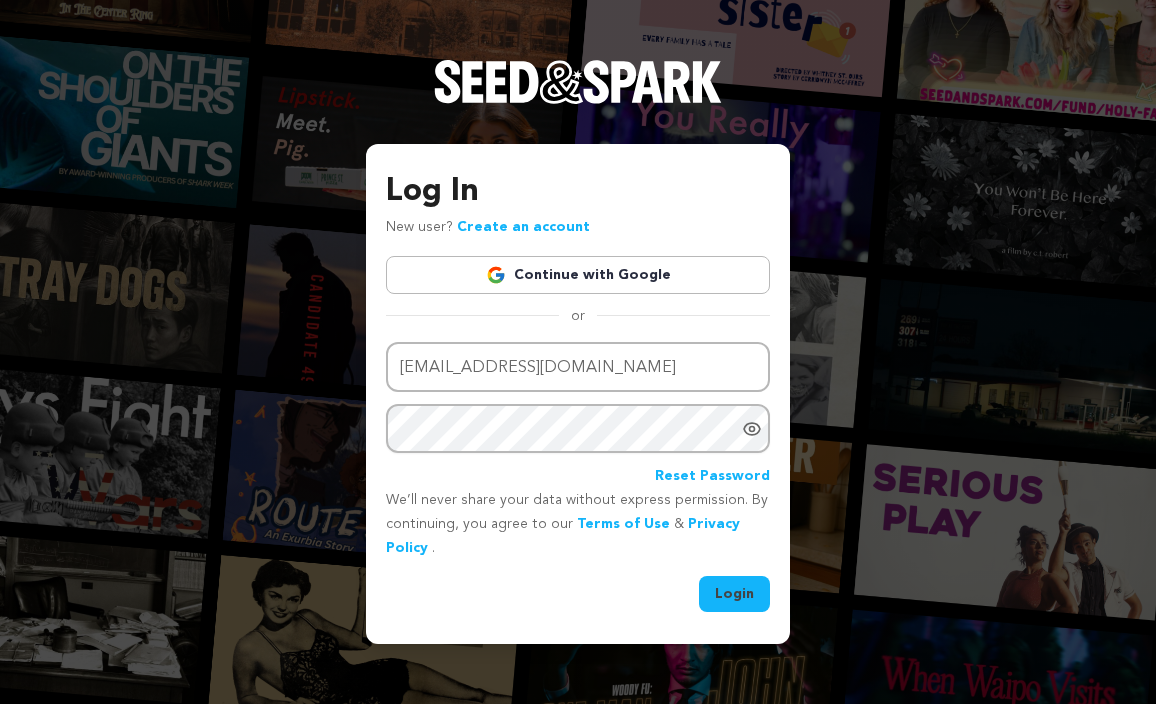 click on "Login" at bounding box center [734, 594] 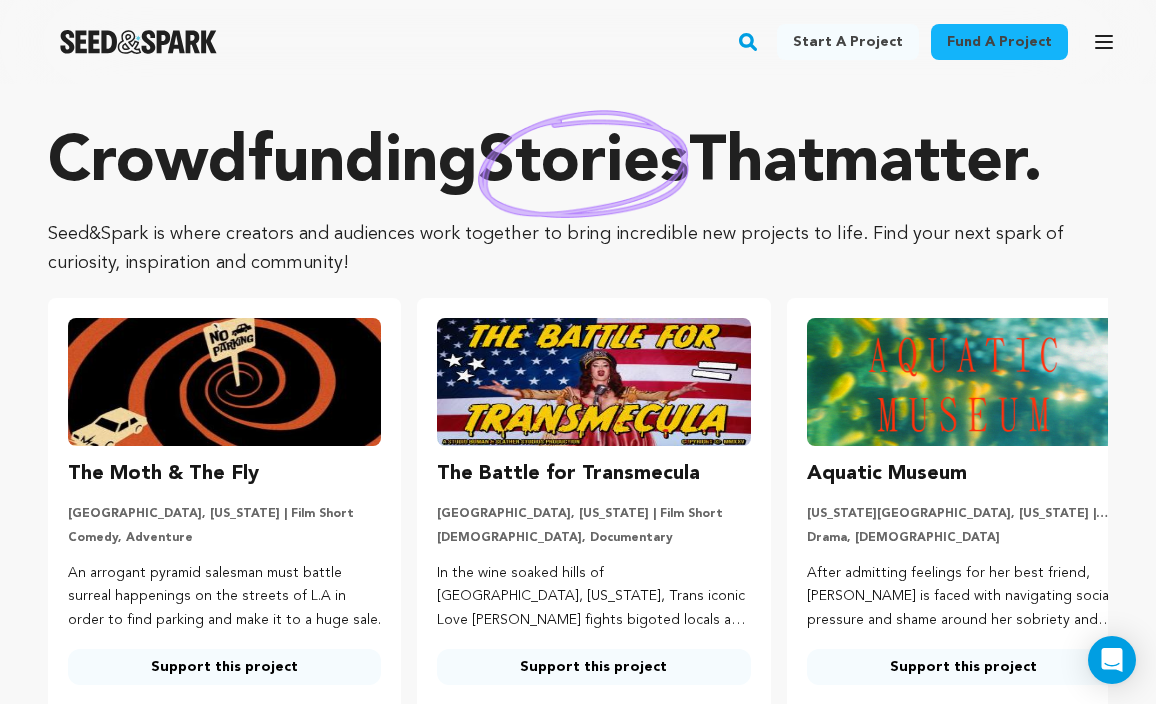 scroll, scrollTop: 0, scrollLeft: 0, axis: both 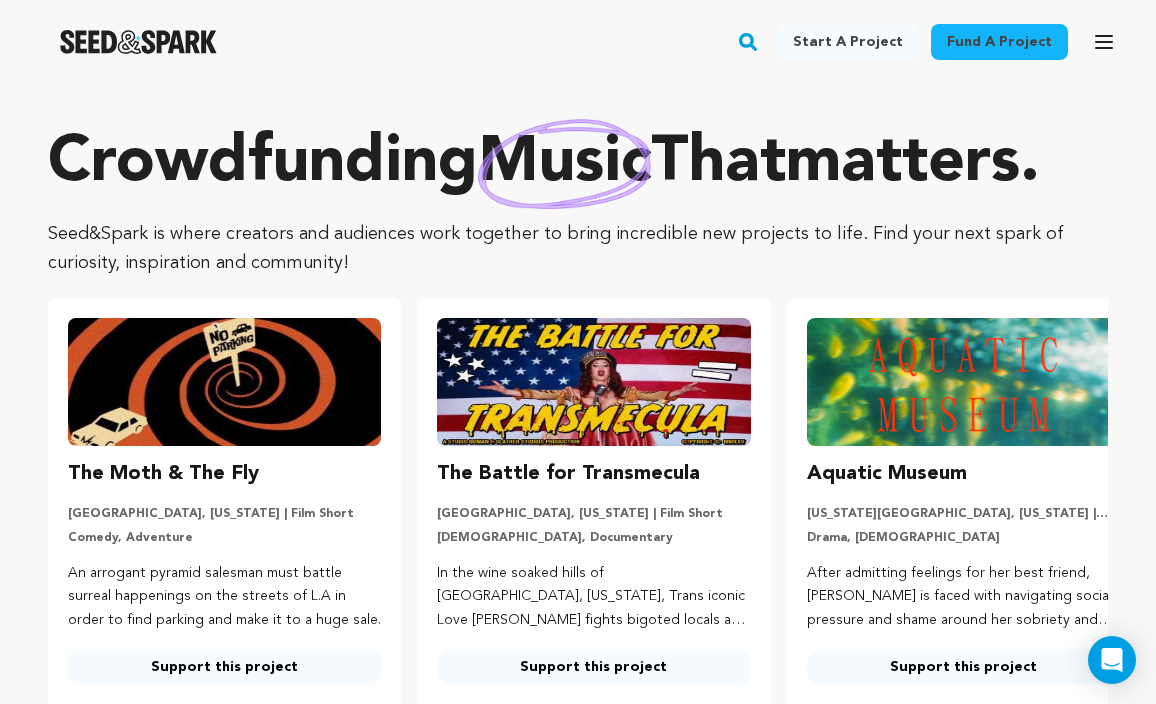 click 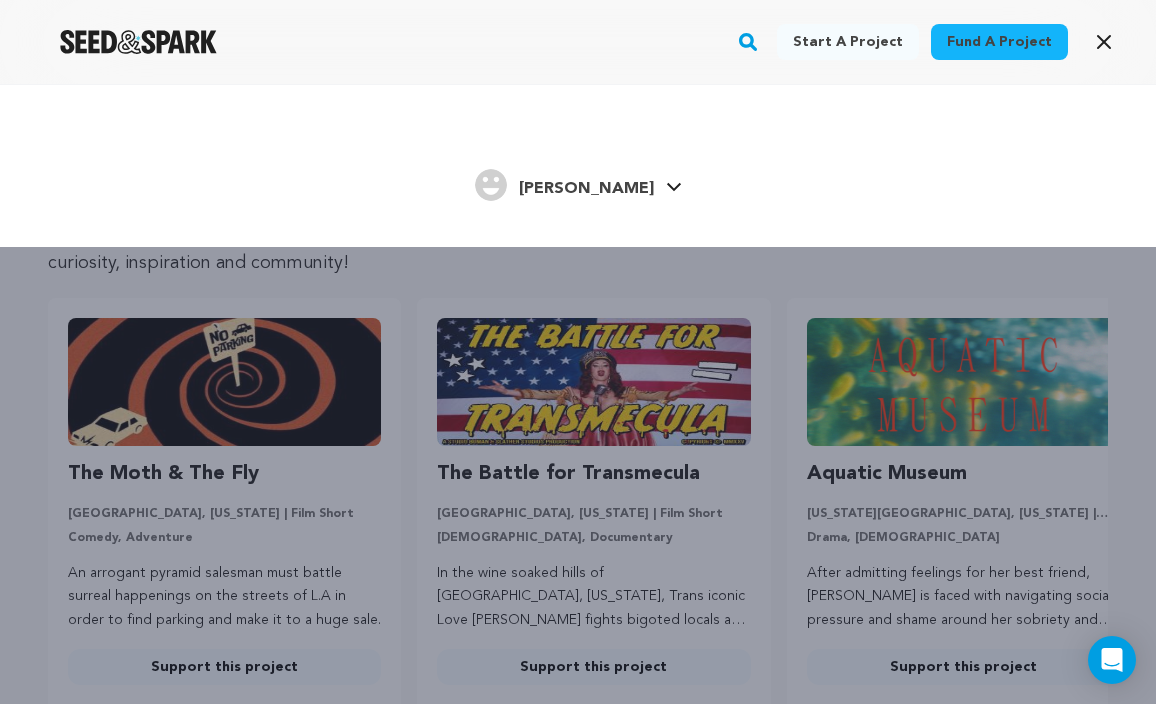 click on "[PERSON_NAME]" at bounding box center [586, 189] 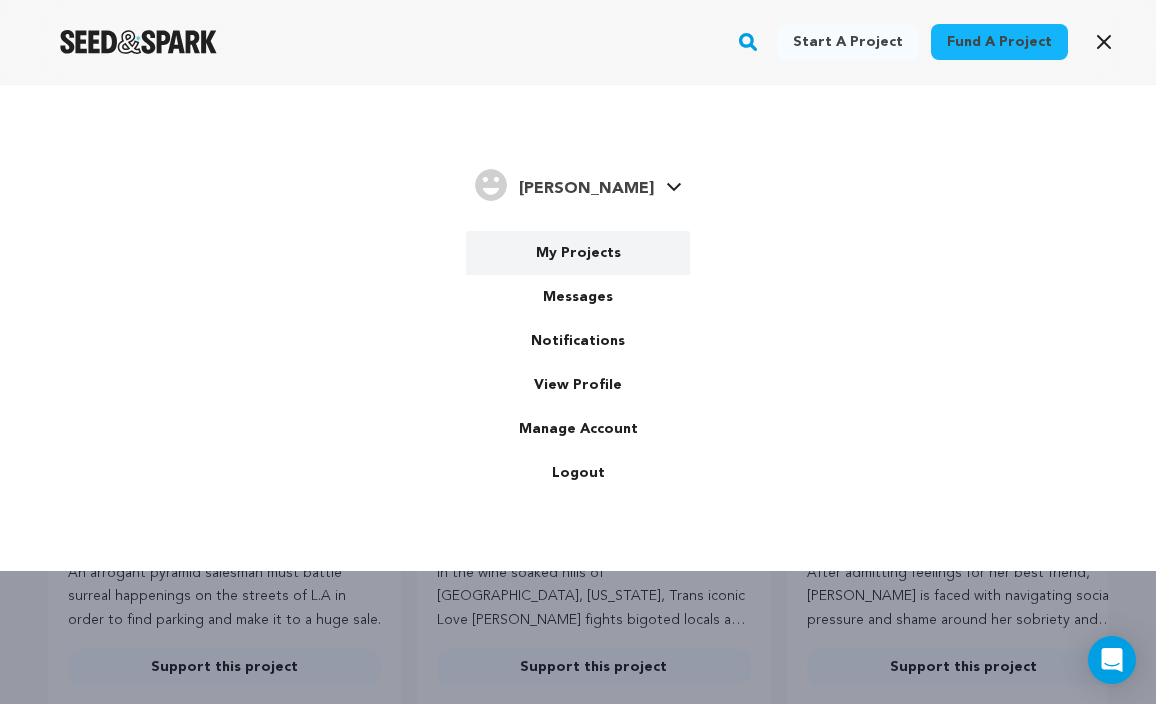 click on "My Projects" at bounding box center (578, 253) 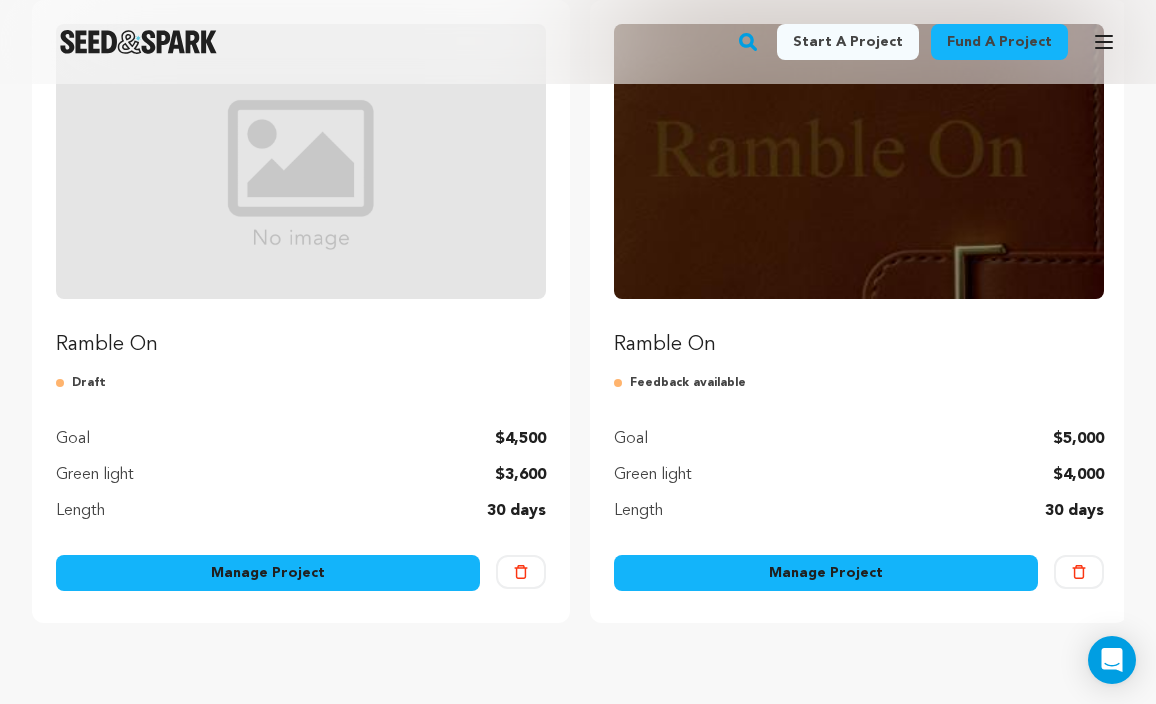 scroll, scrollTop: 302, scrollLeft: 0, axis: vertical 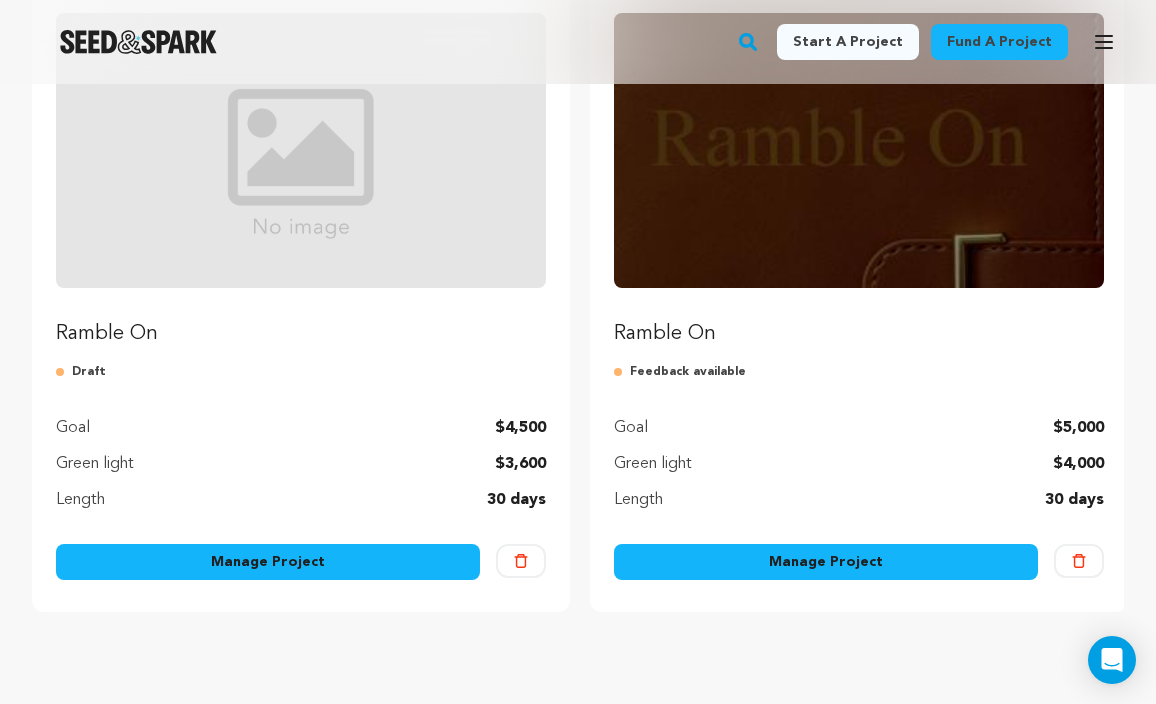 click on "Manage Project" at bounding box center (268, 562) 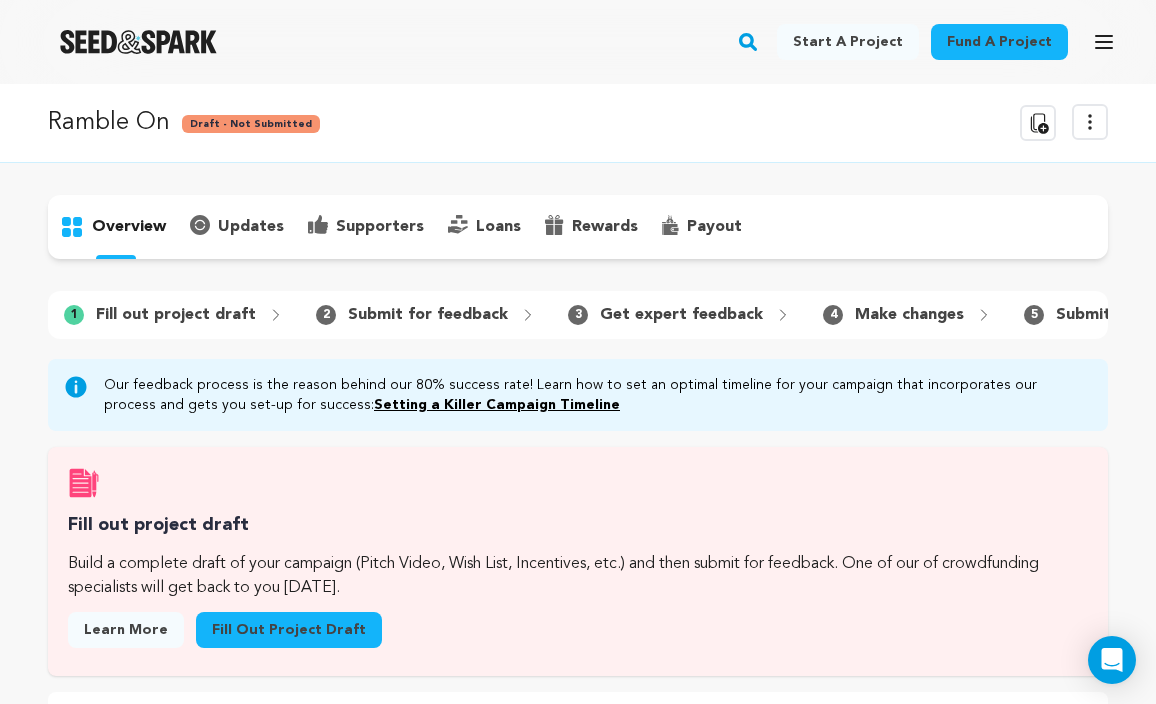 scroll, scrollTop: 0, scrollLeft: 0, axis: both 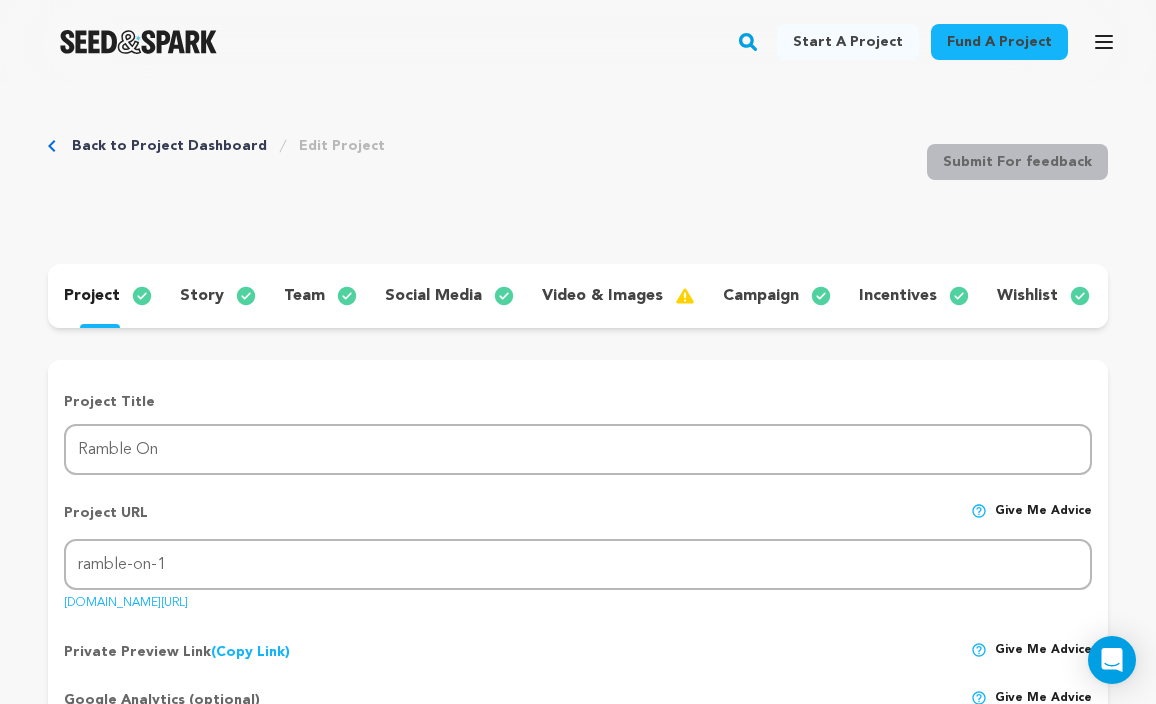 click on "video & images" at bounding box center (602, 296) 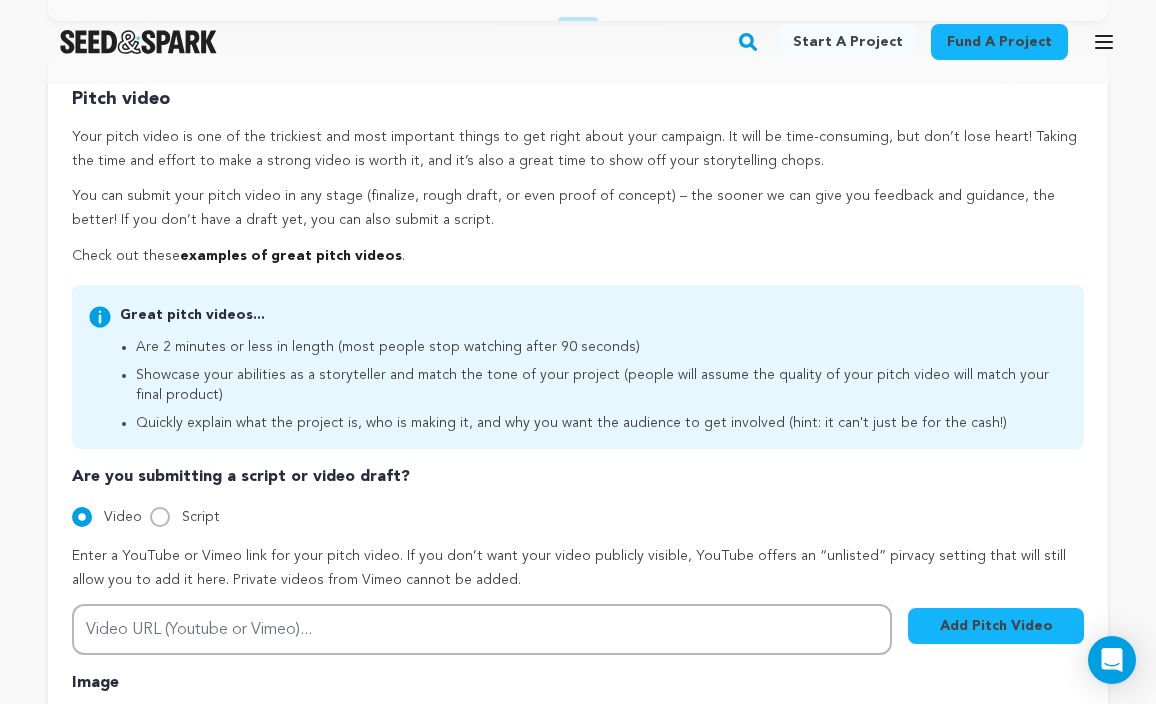 scroll, scrollTop: 519, scrollLeft: 0, axis: vertical 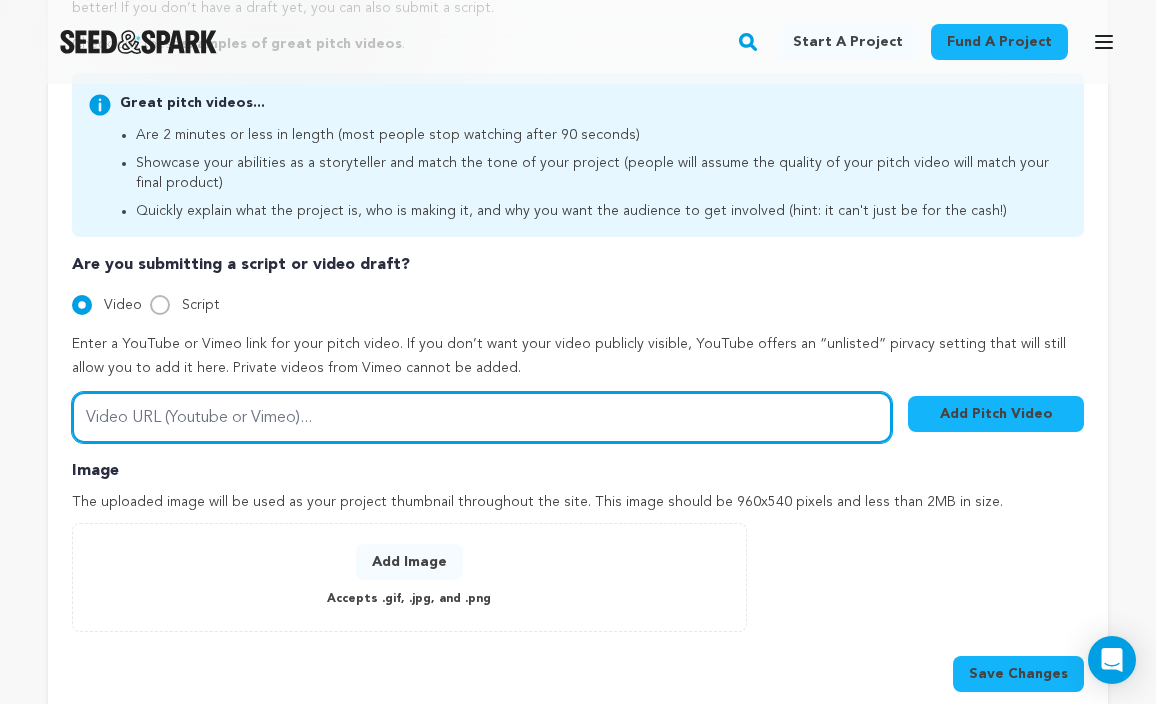 click on "Video URL (Youtube or Vimeo)..." at bounding box center (482, 417) 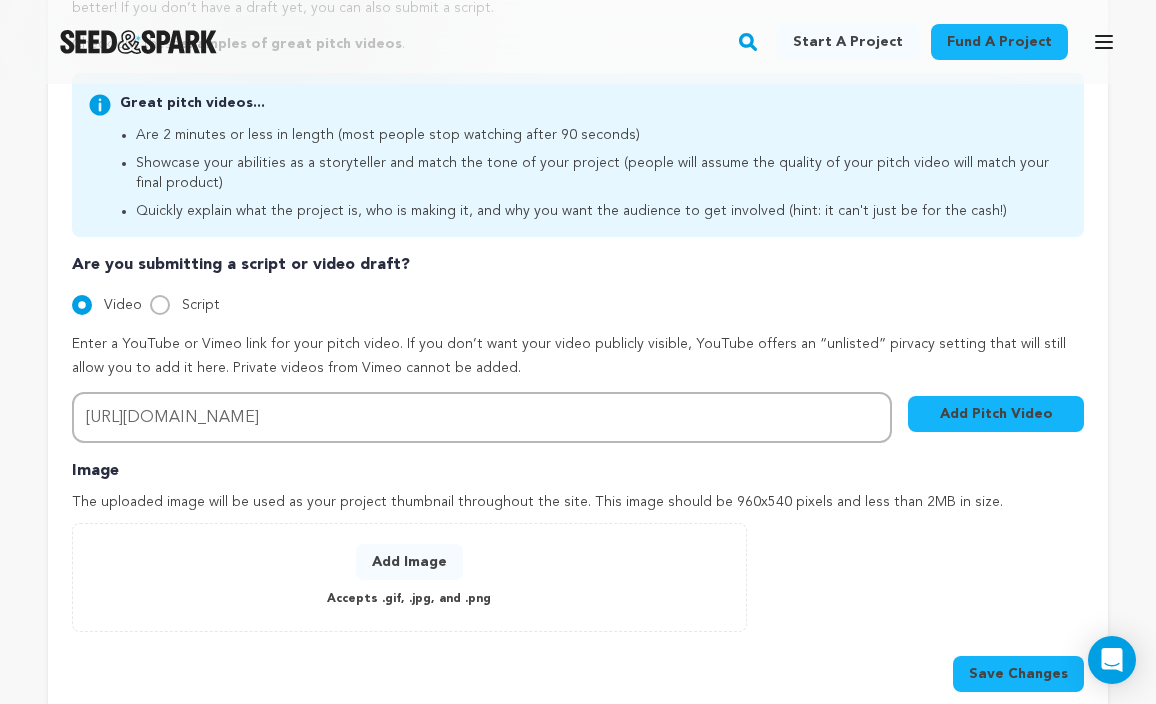 click on "Add Pitch Video" at bounding box center (996, 414) 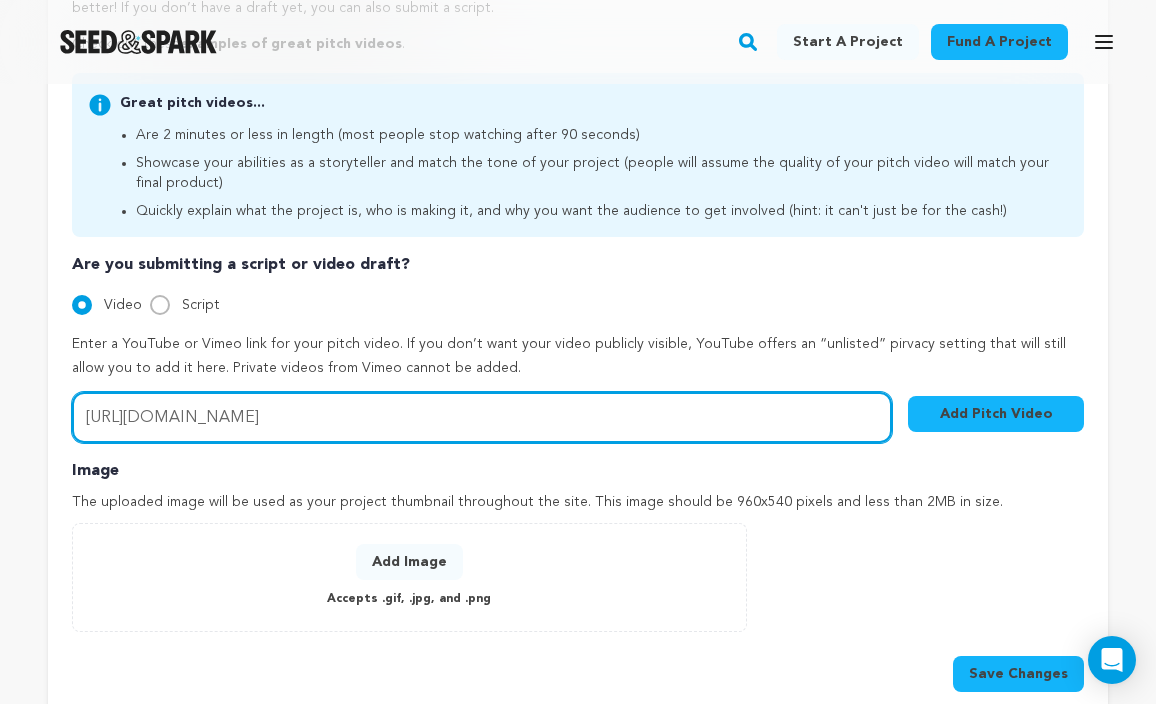 click on "https://youtu.be/oUwTfWEijPo" at bounding box center (482, 417) 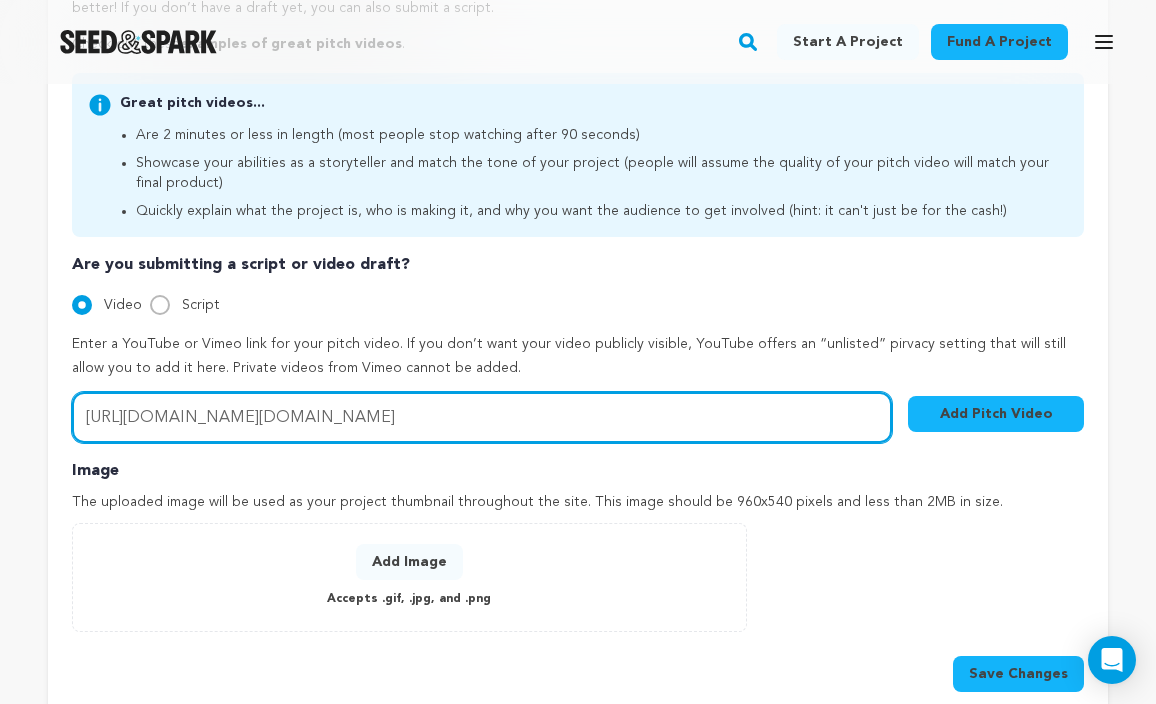 drag, startPoint x: 210, startPoint y: 407, endPoint x: 30, endPoint y: 420, distance: 180.46883 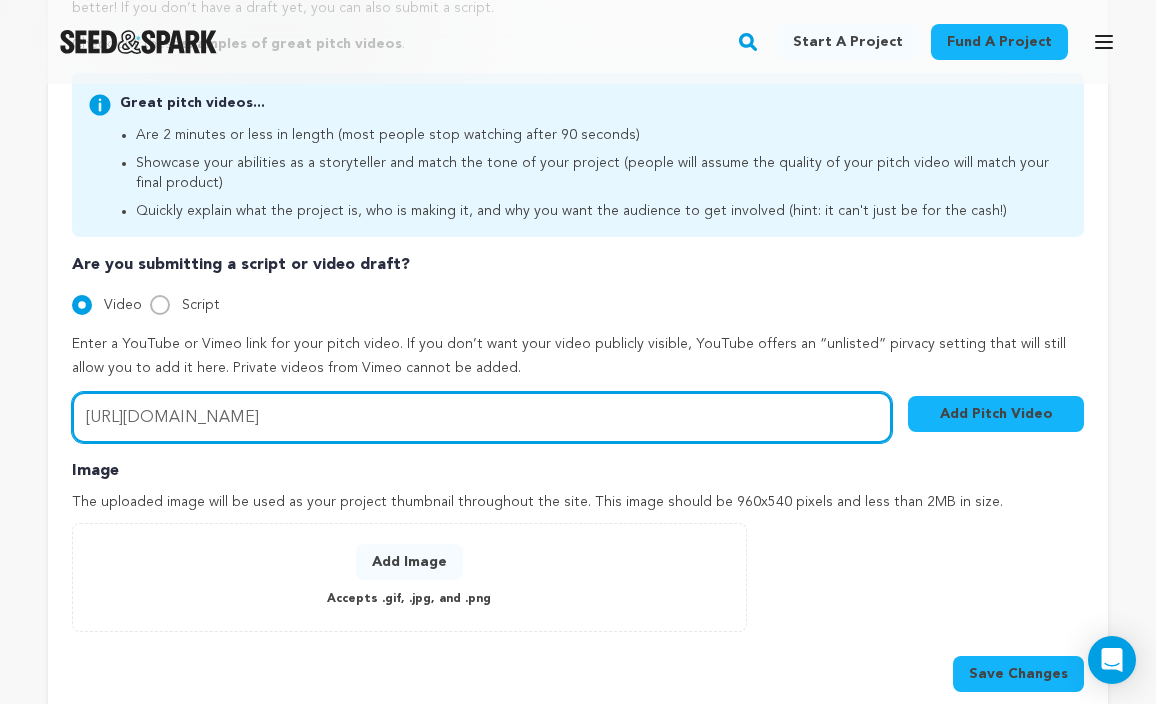 drag, startPoint x: 598, startPoint y: 418, endPoint x: 43, endPoint y: 398, distance: 555.3602 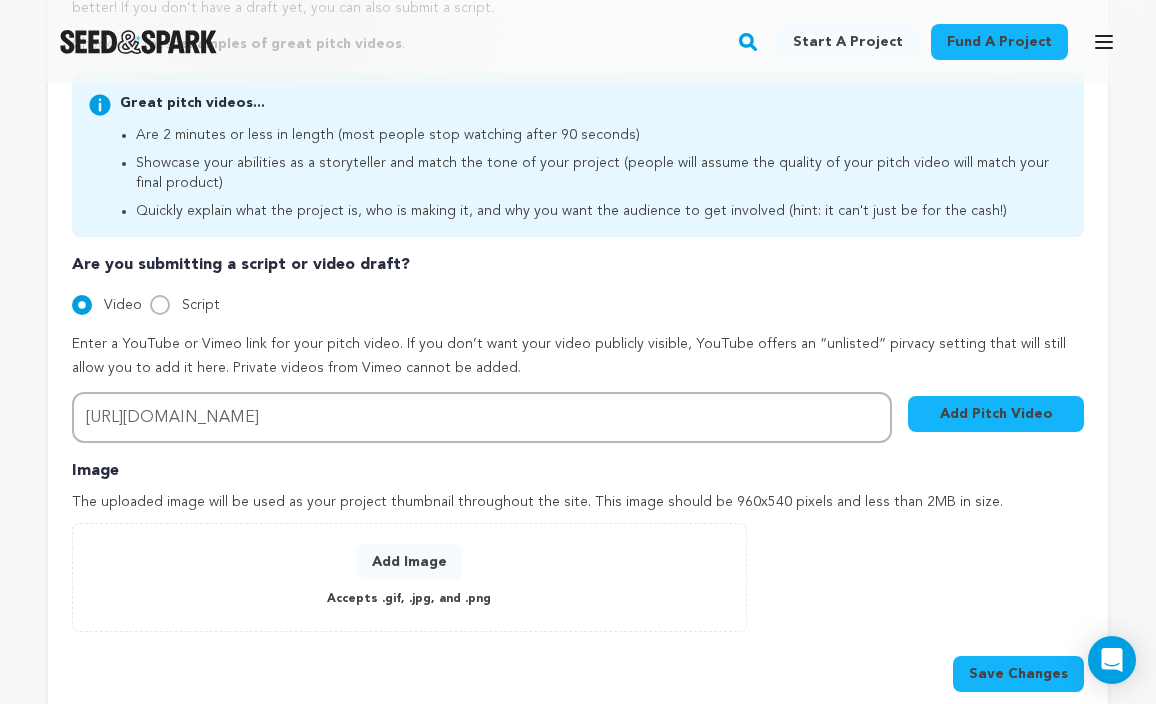 click on "Add Pitch Video" at bounding box center (996, 414) 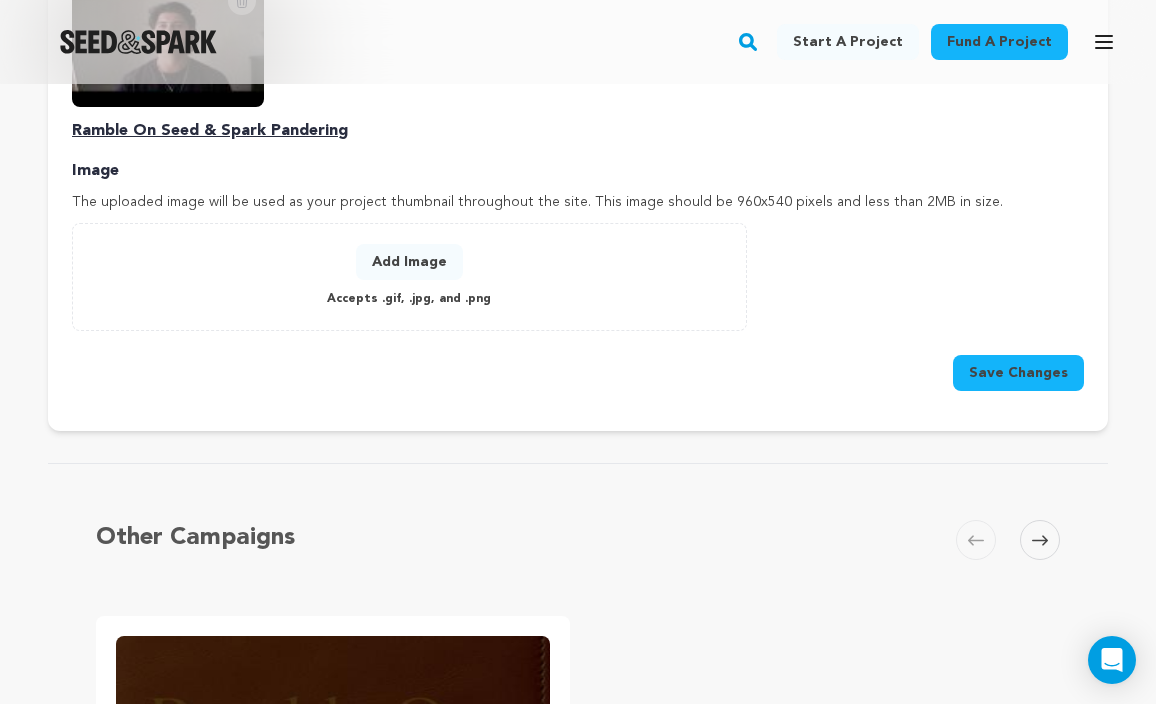 scroll, scrollTop: 902, scrollLeft: 0, axis: vertical 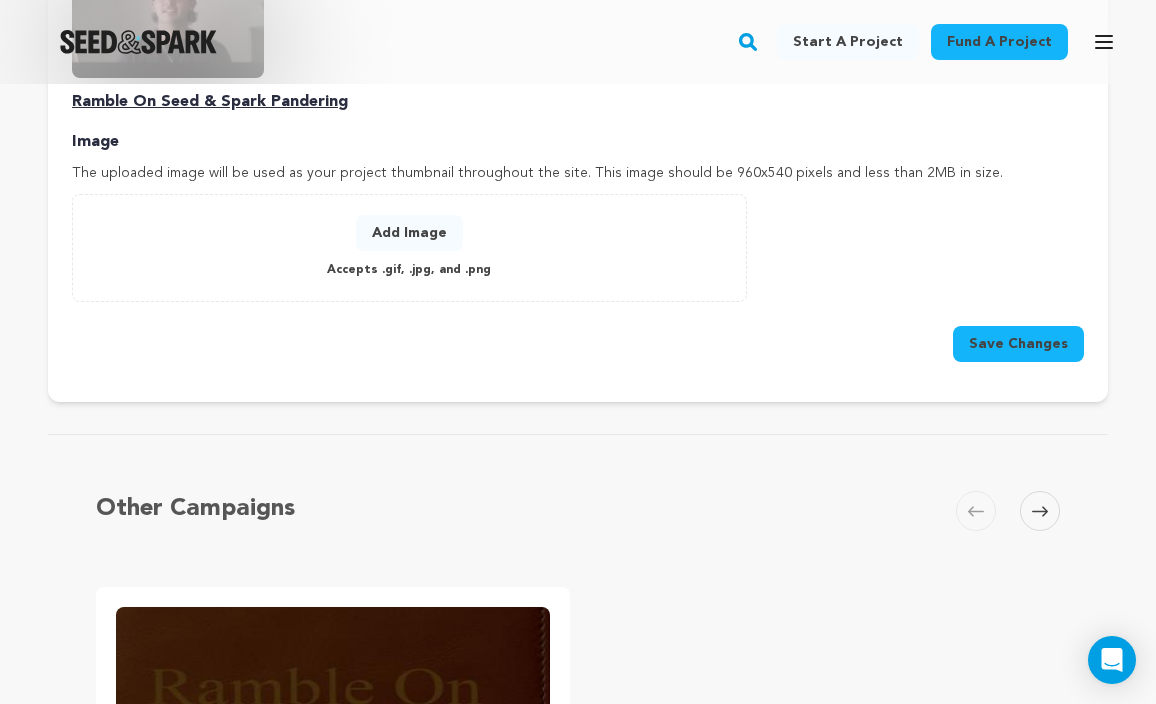 click on "Save Changes" at bounding box center (1018, 344) 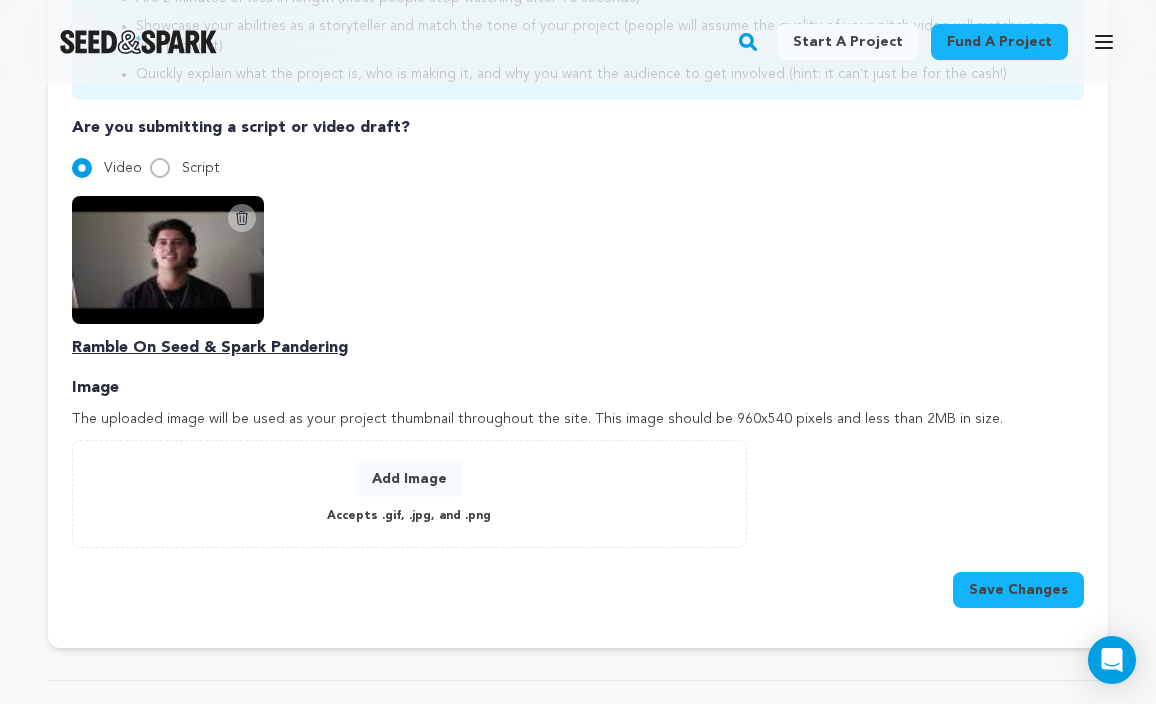 scroll, scrollTop: 658, scrollLeft: 0, axis: vertical 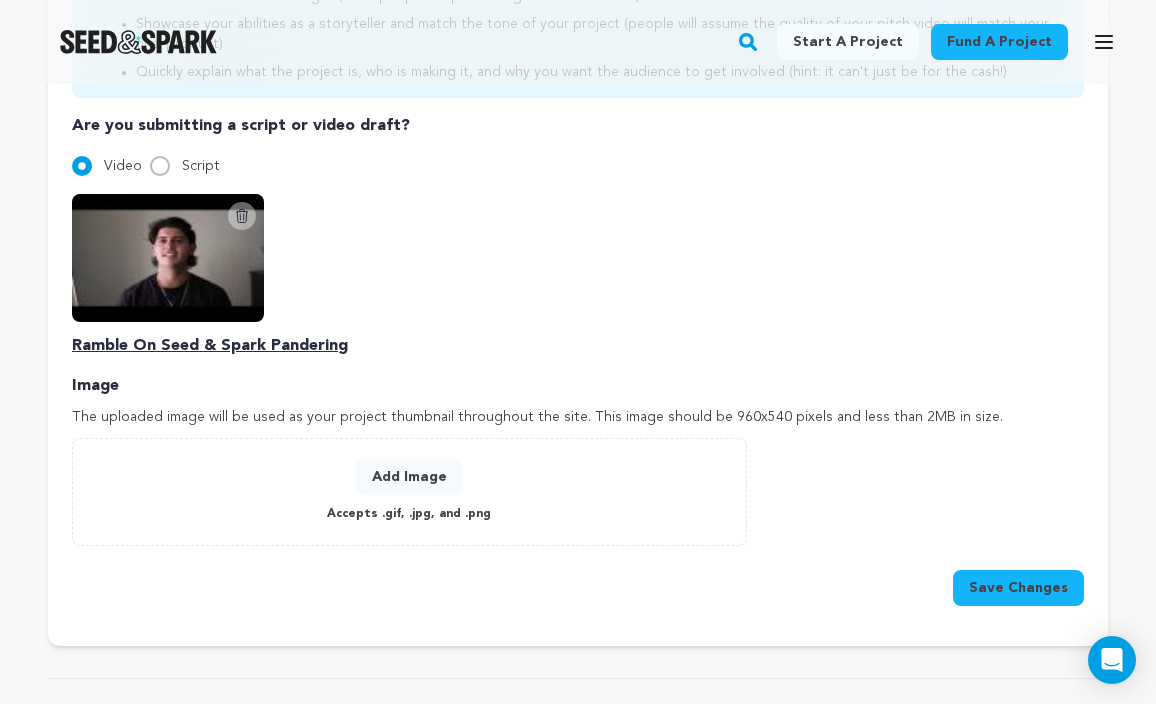 click on "Add Image" at bounding box center (409, 477) 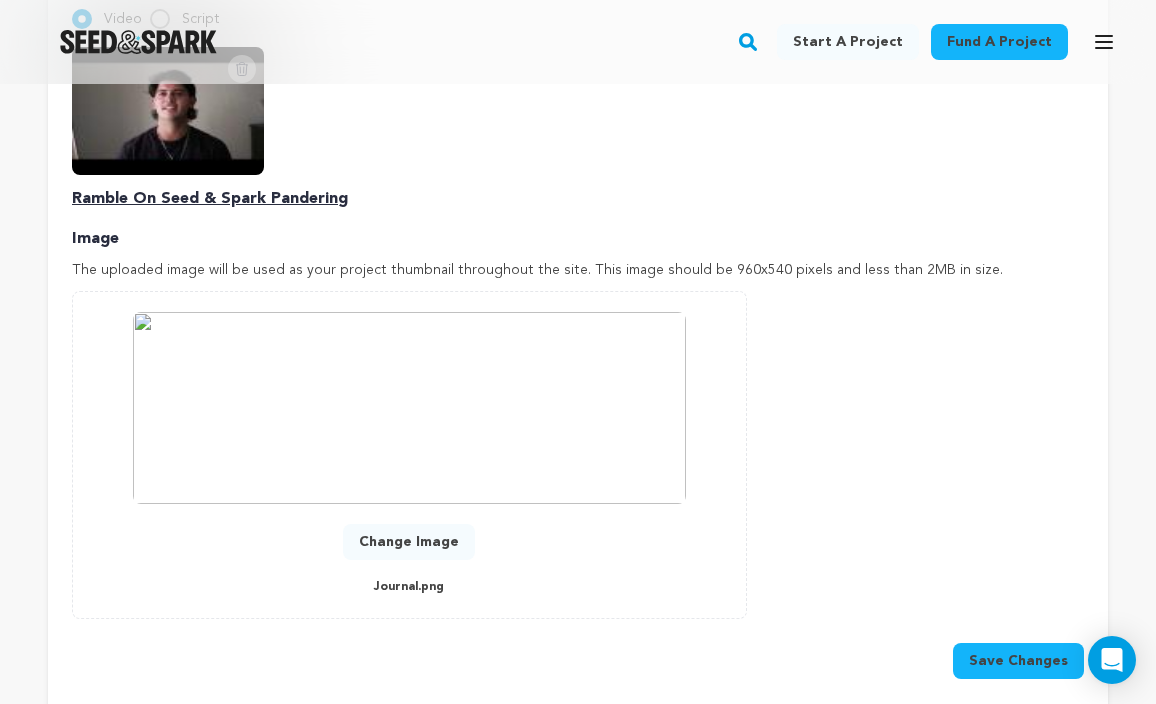 scroll, scrollTop: 838, scrollLeft: 0, axis: vertical 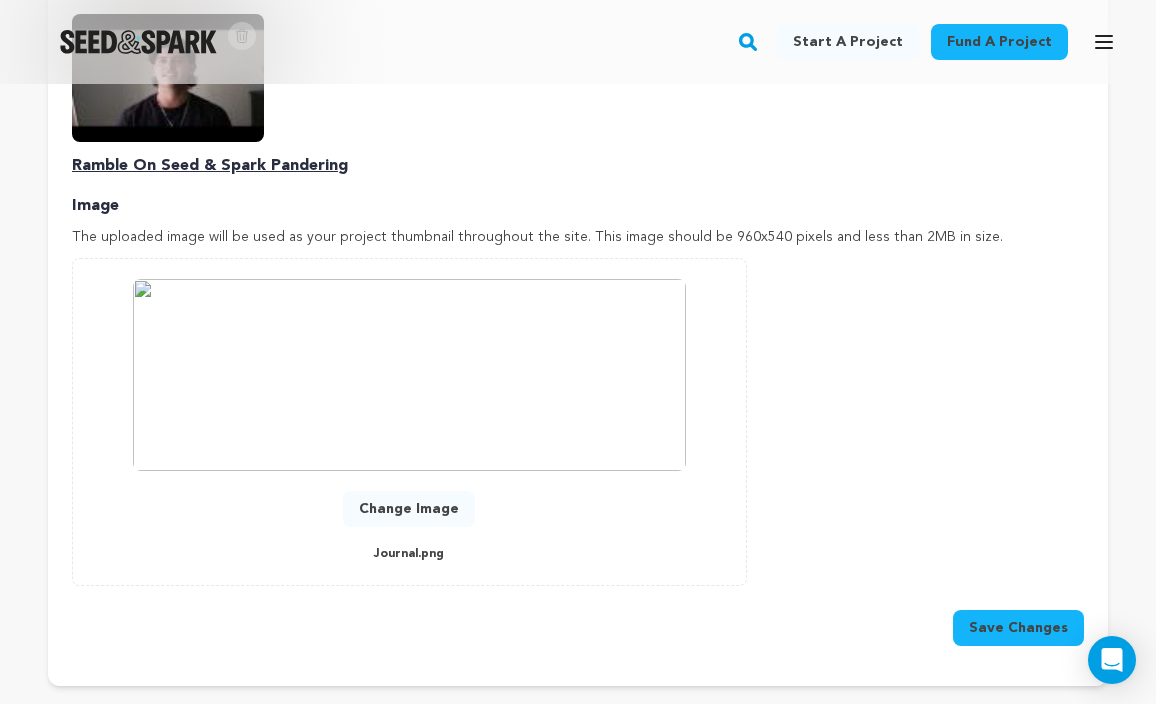 click on "Change Image" at bounding box center (409, 513) 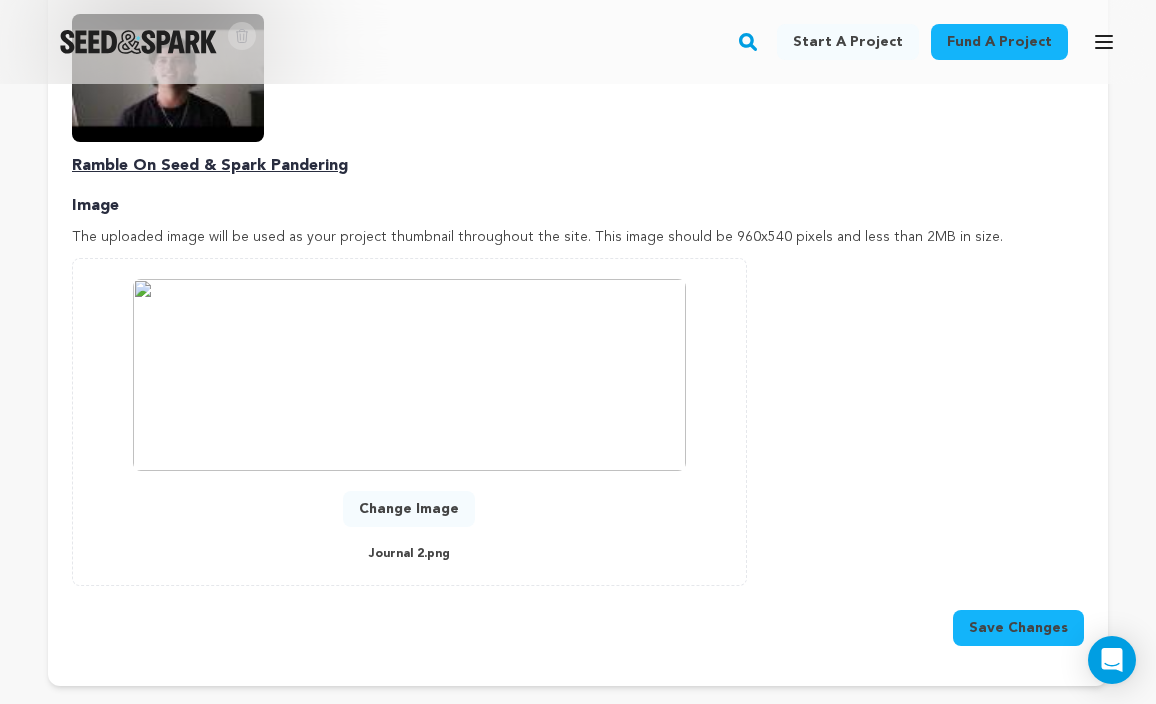 click on "Save Changes" at bounding box center (1018, 628) 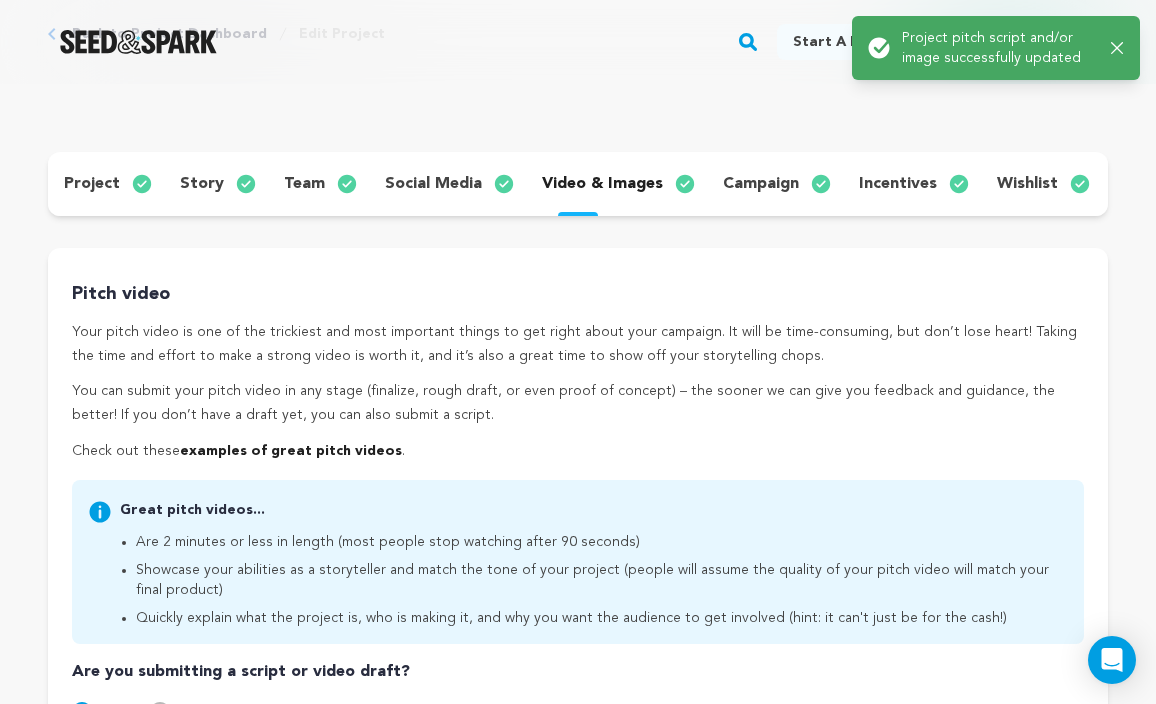 scroll, scrollTop: 0, scrollLeft: 0, axis: both 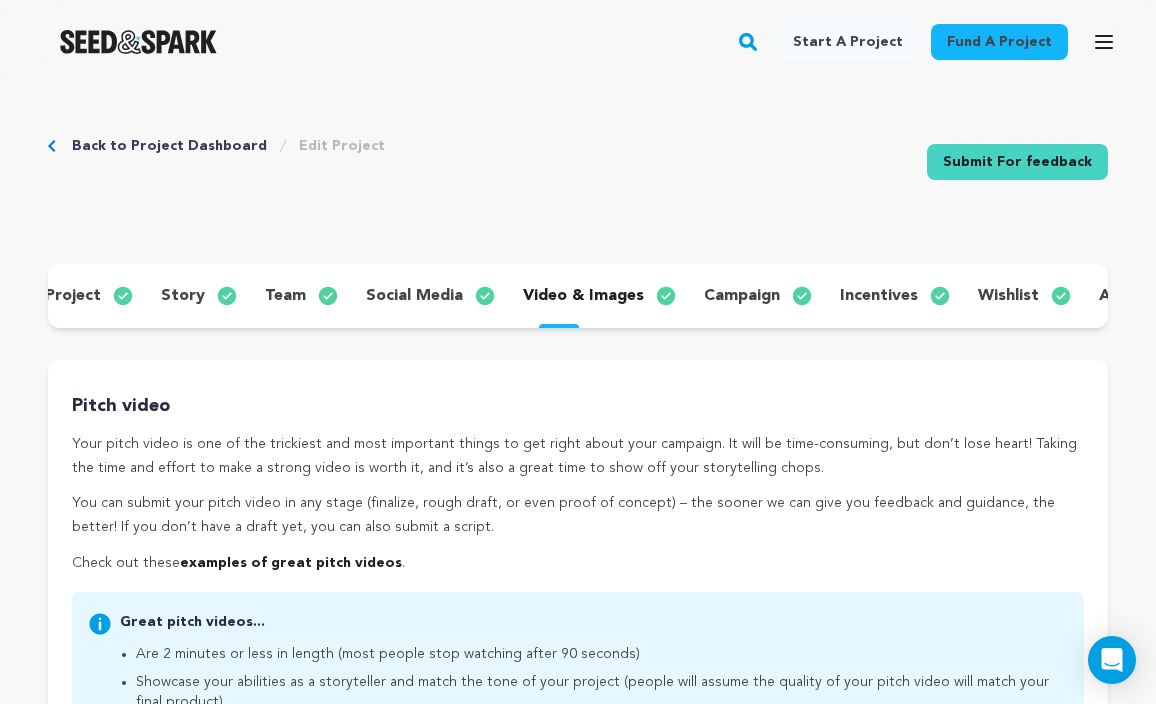 click on "Submit For feedback" at bounding box center (1017, 162) 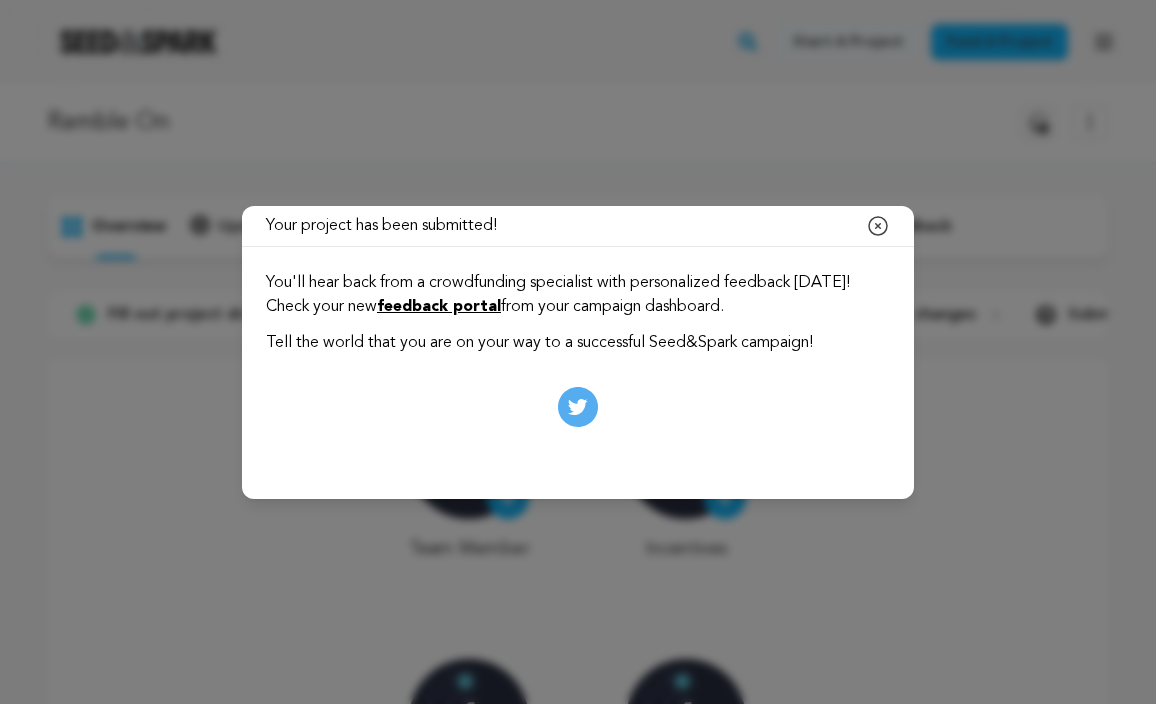 scroll, scrollTop: 0, scrollLeft: 0, axis: both 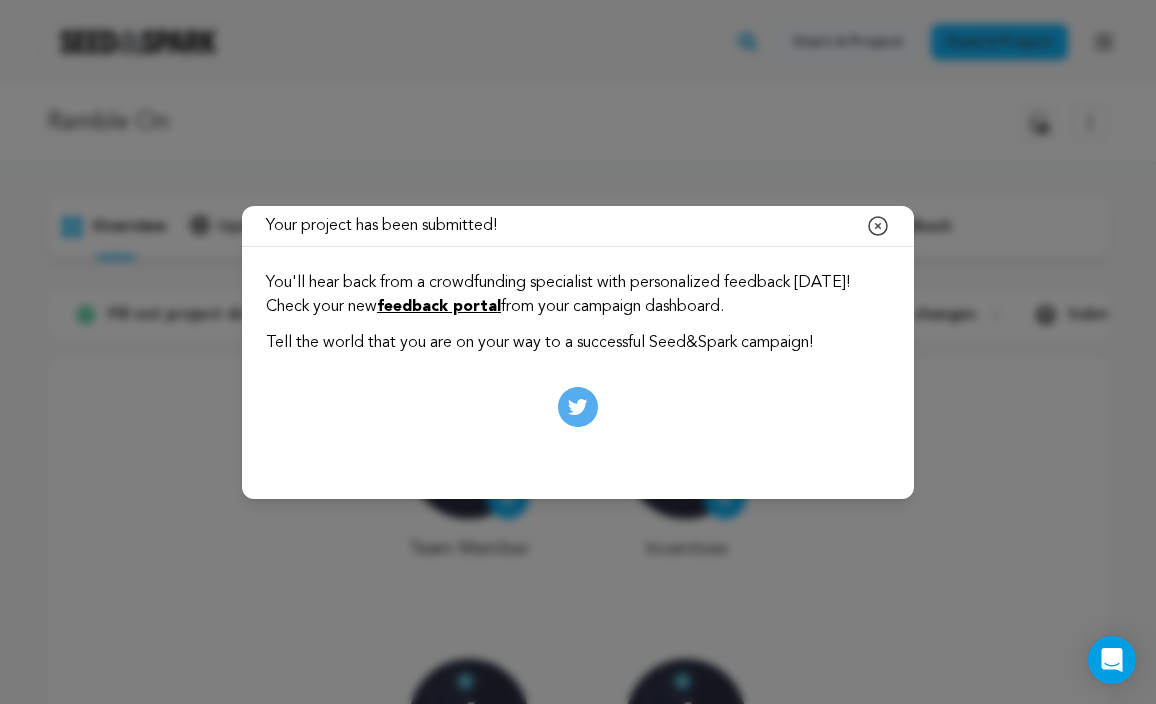 click 